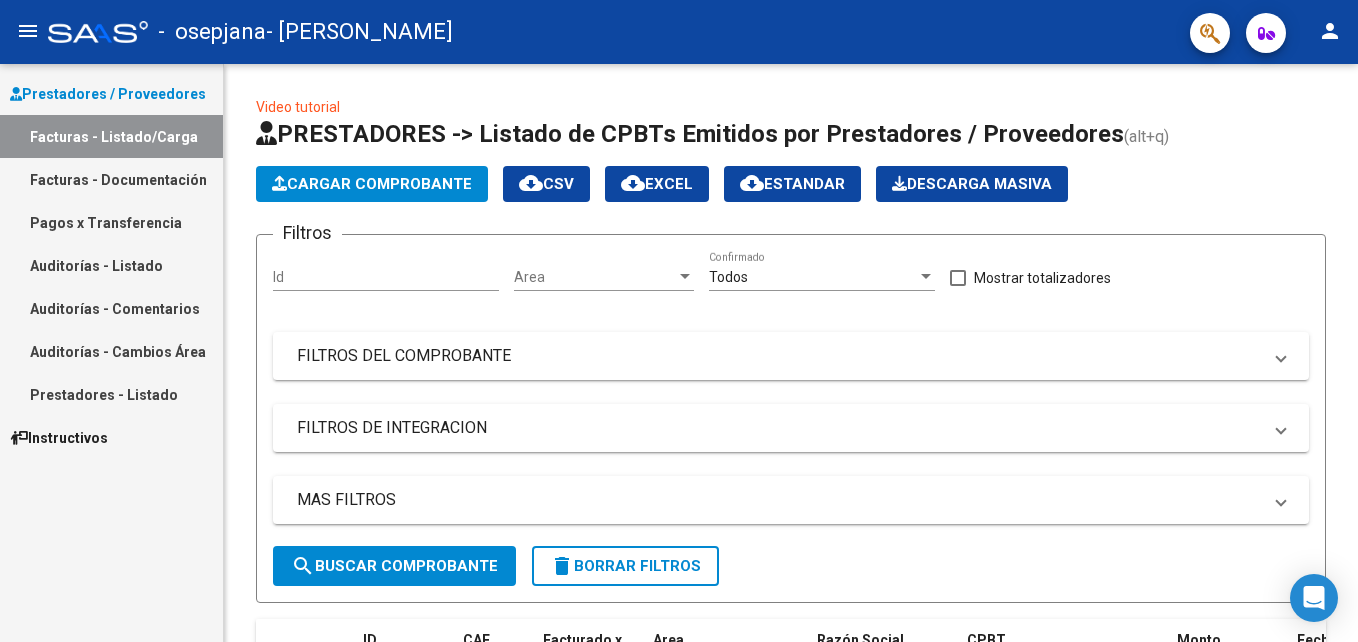 scroll, scrollTop: 0, scrollLeft: 0, axis: both 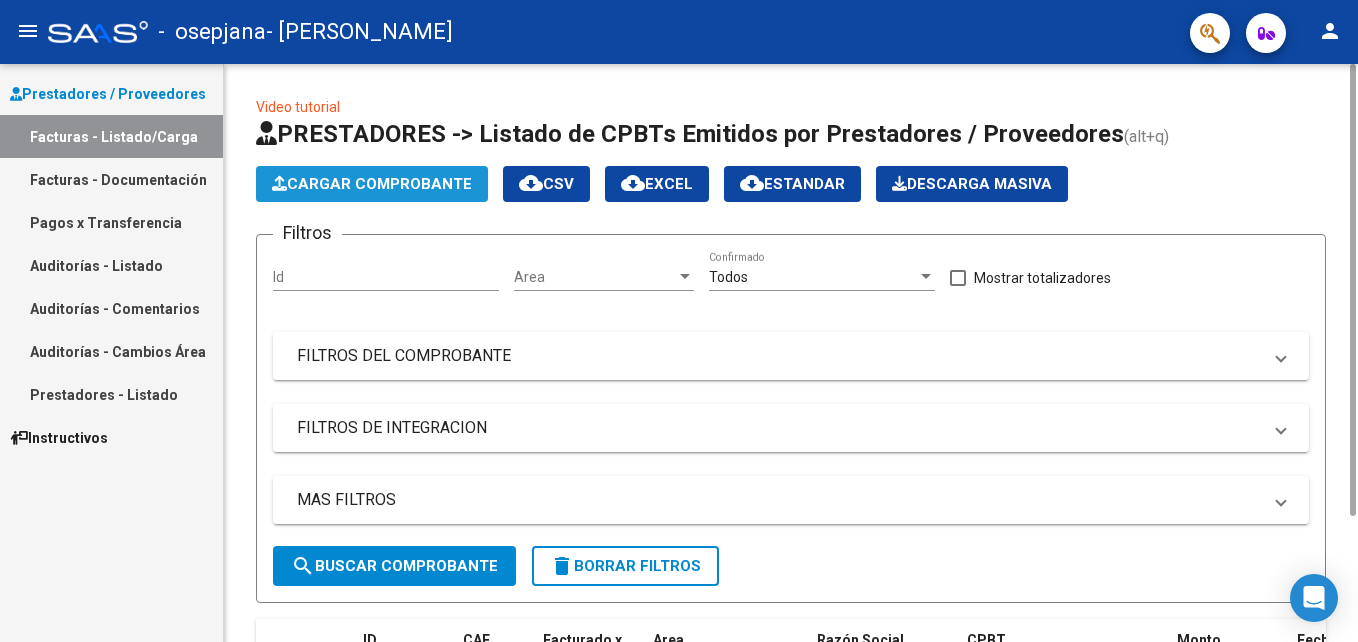 click on "Cargar Comprobante" 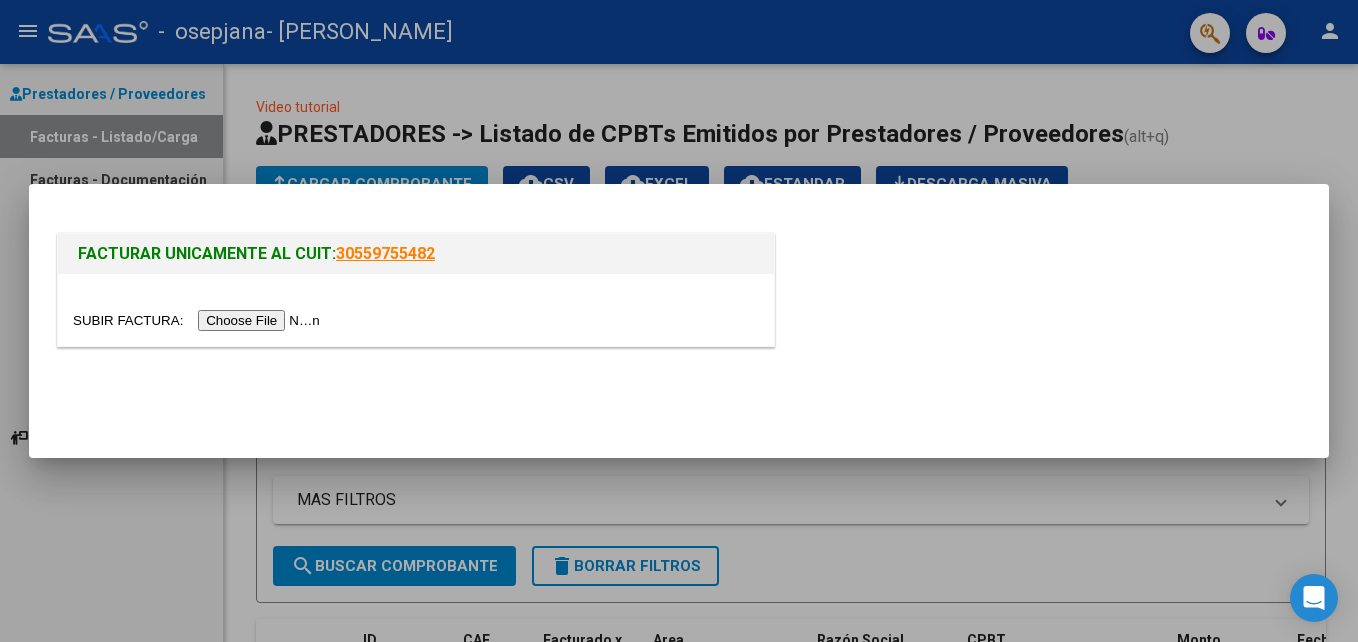 click at bounding box center [199, 320] 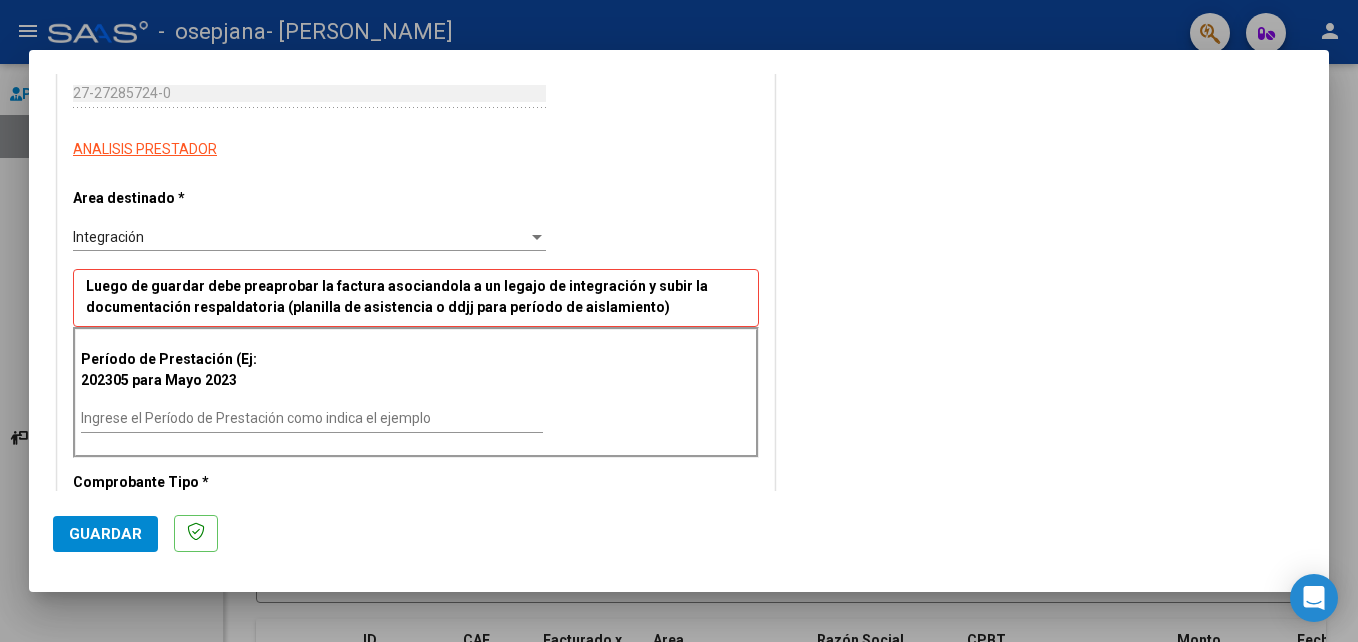 scroll, scrollTop: 320, scrollLeft: 0, axis: vertical 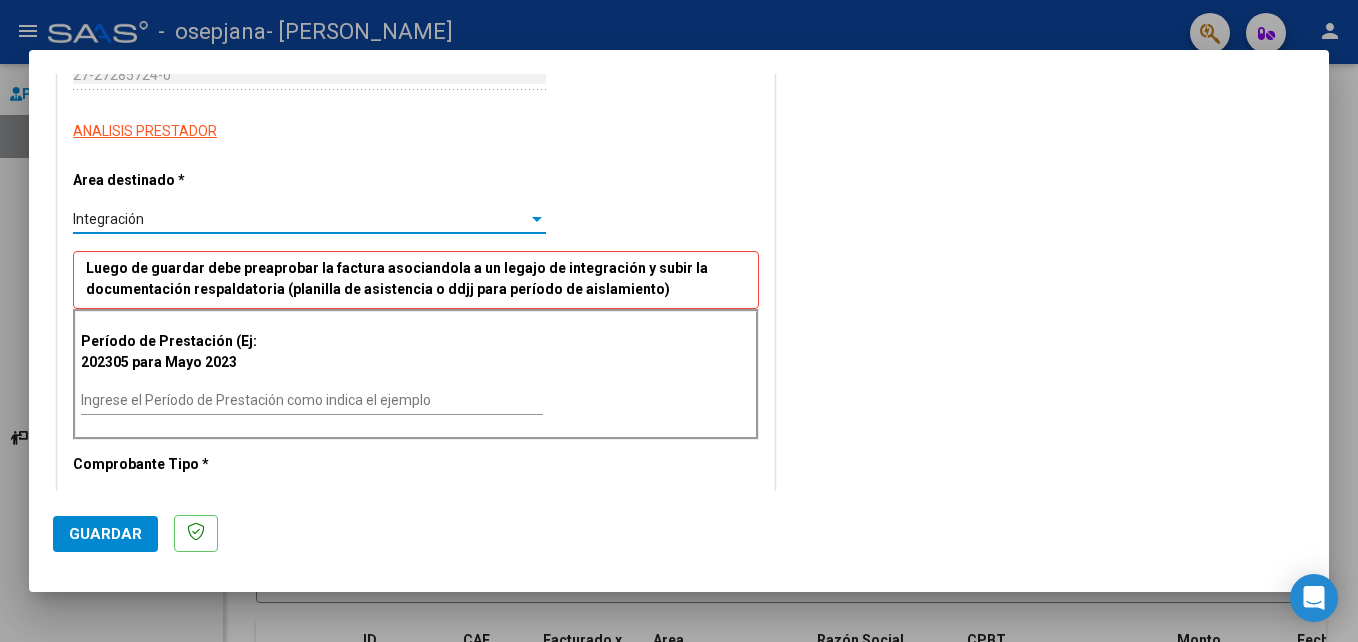 click at bounding box center [537, 219] 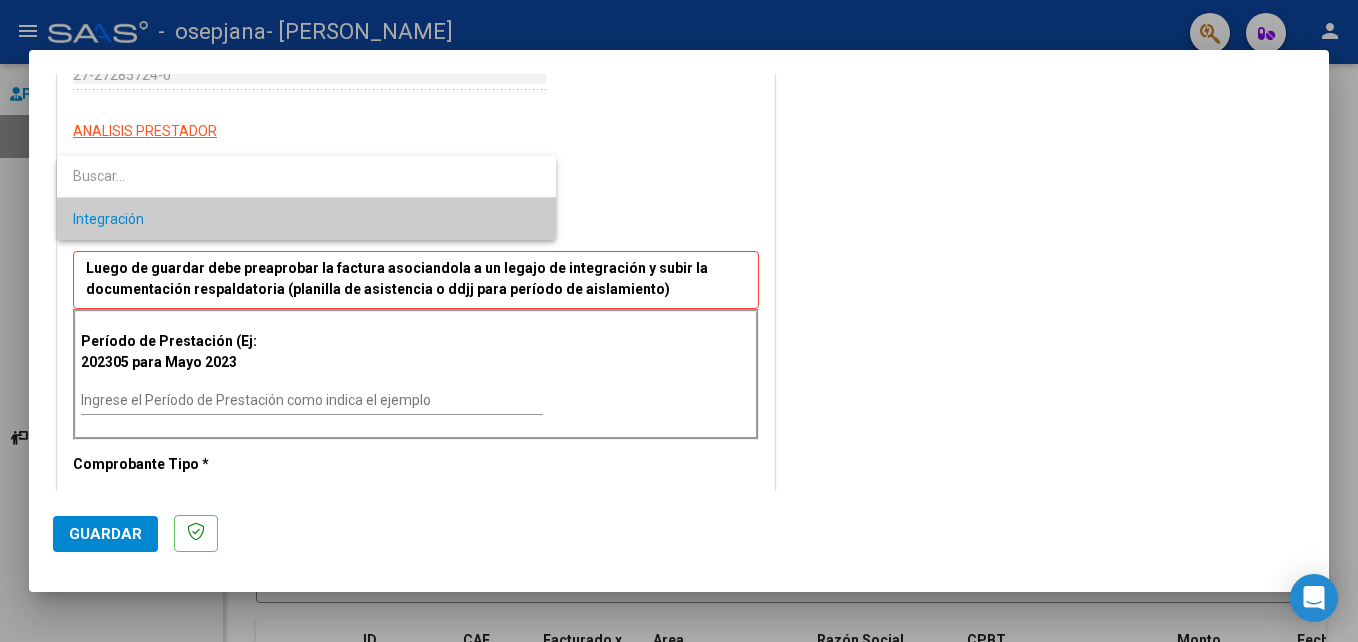 click on "Integración" at bounding box center (306, 219) 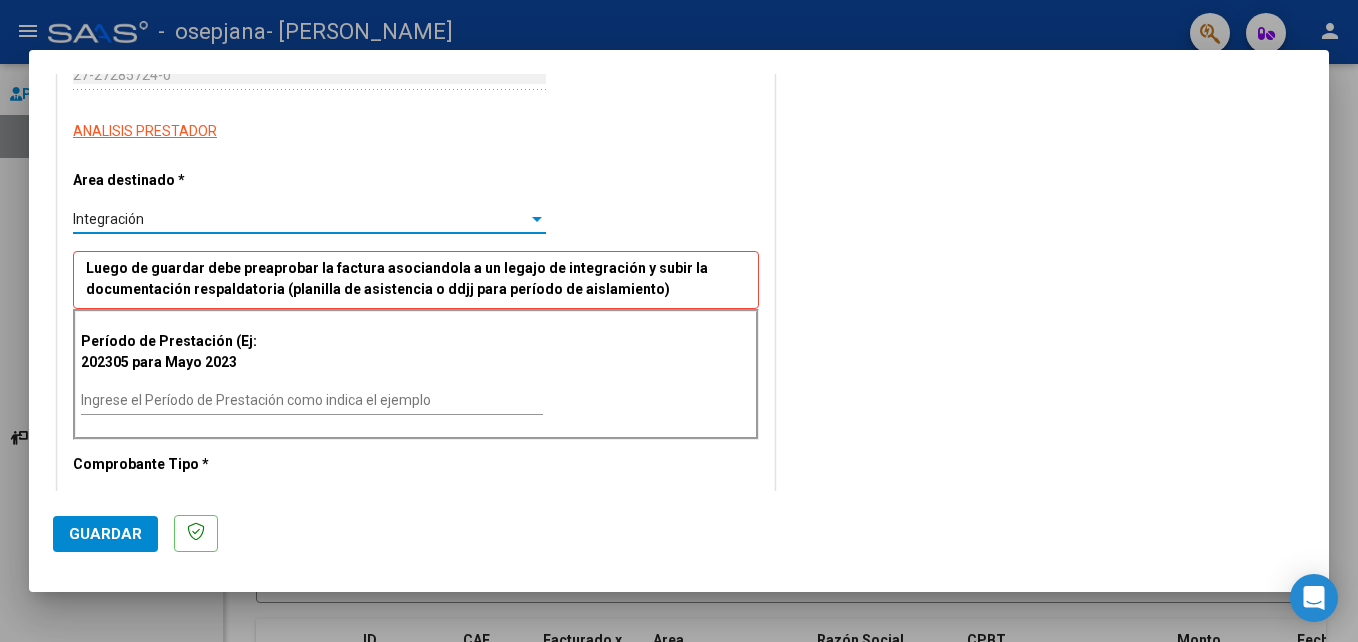 click on "Ingrese el Período de Prestación como indica el ejemplo" at bounding box center (312, 400) 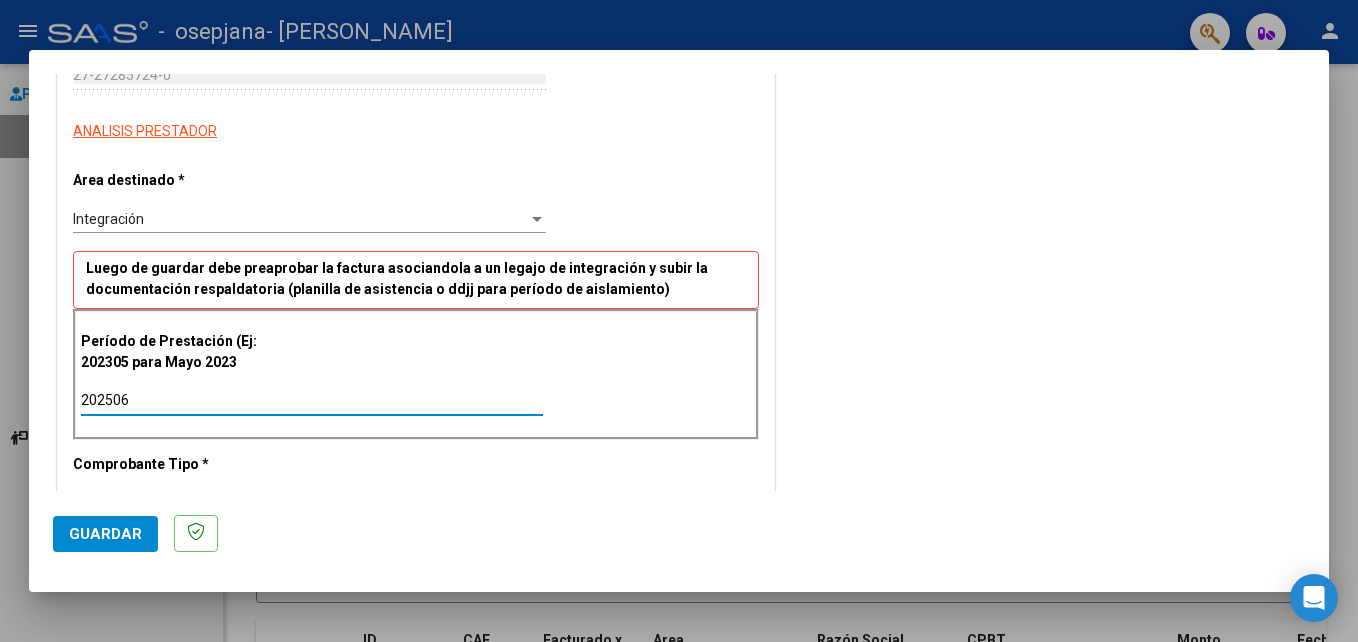 type on "202506" 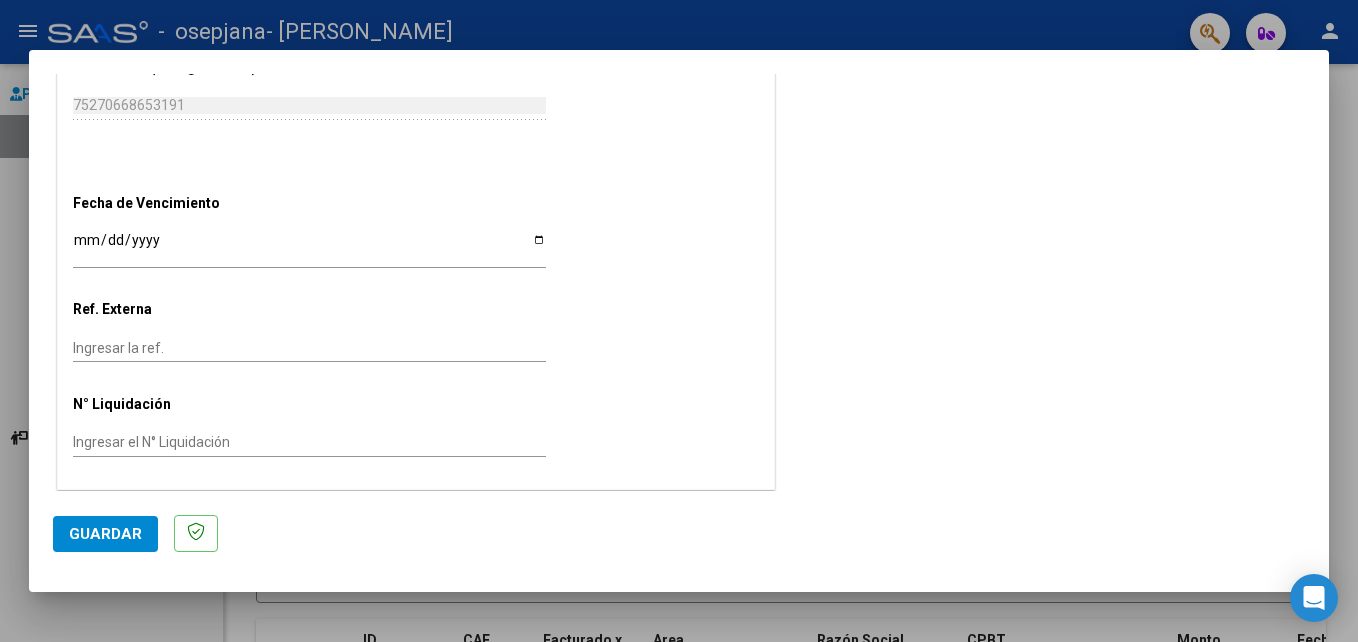 scroll, scrollTop: 1205, scrollLeft: 0, axis: vertical 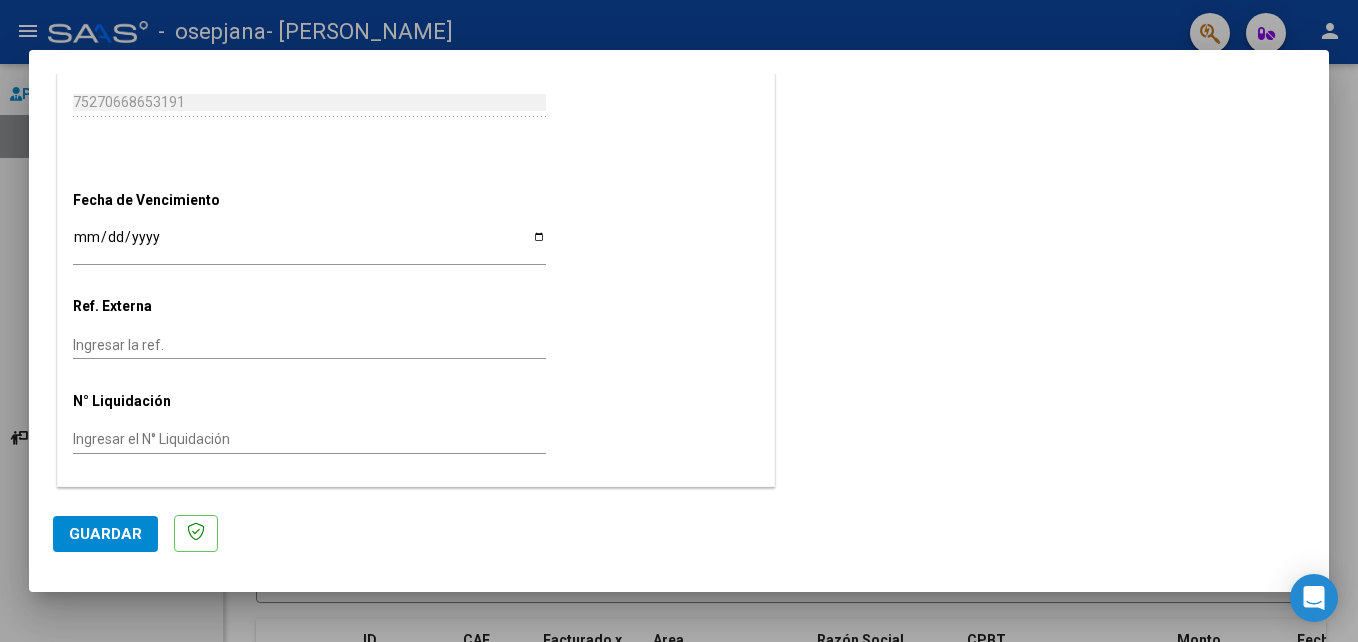 click on "Guardar" 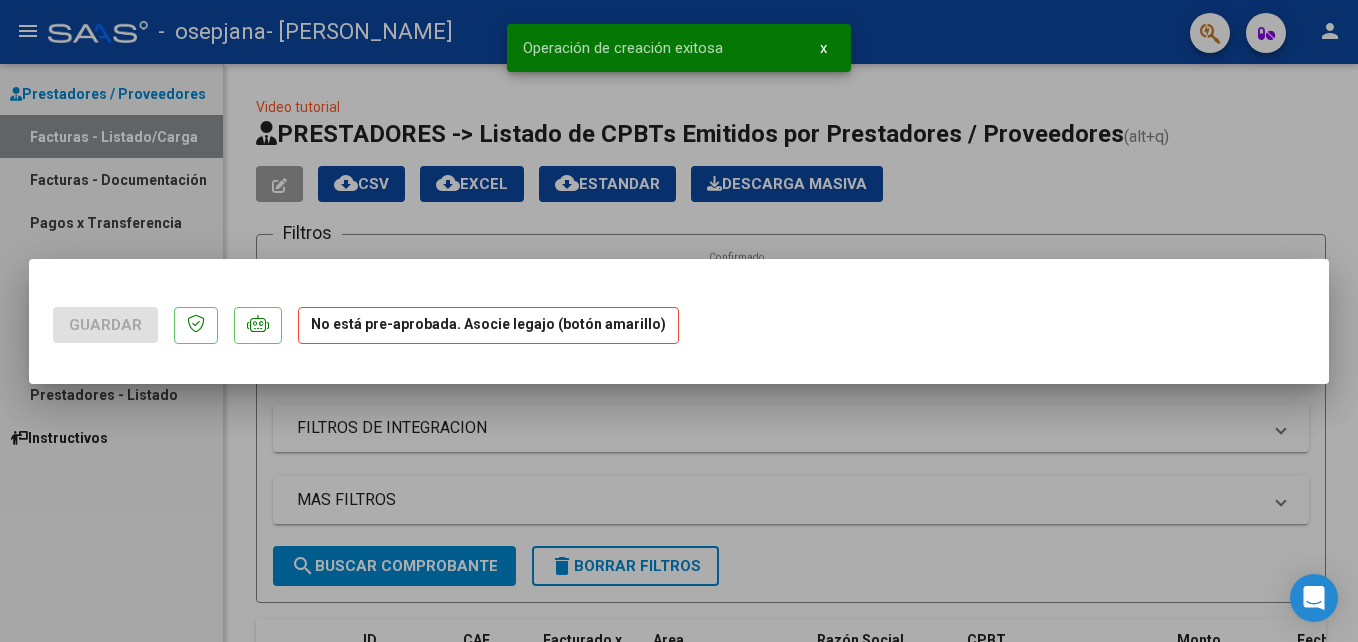 scroll, scrollTop: 0, scrollLeft: 0, axis: both 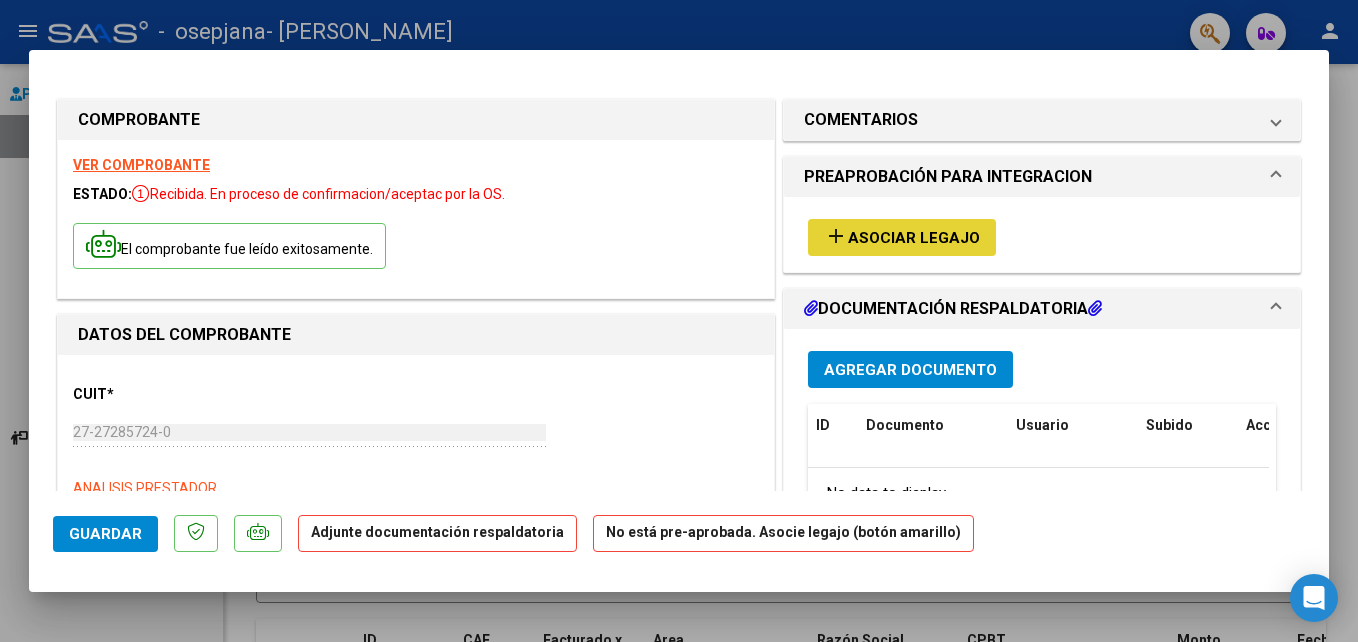 click on "add Asociar Legajo" at bounding box center [902, 237] 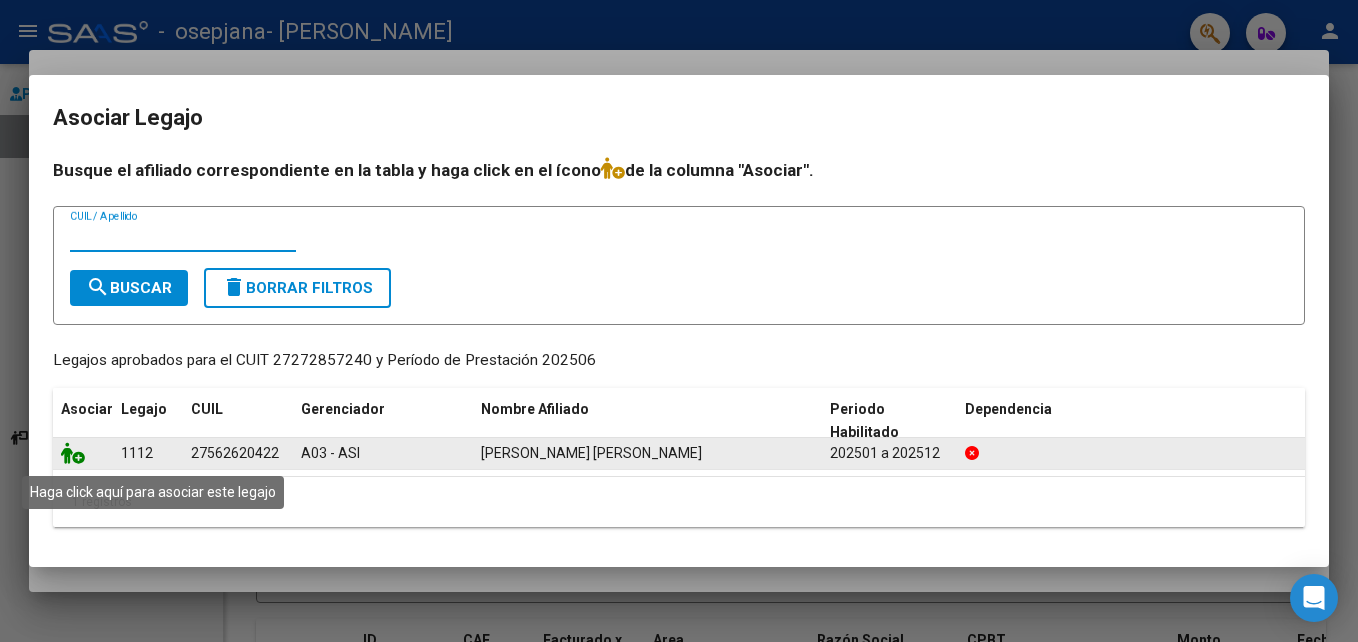 click 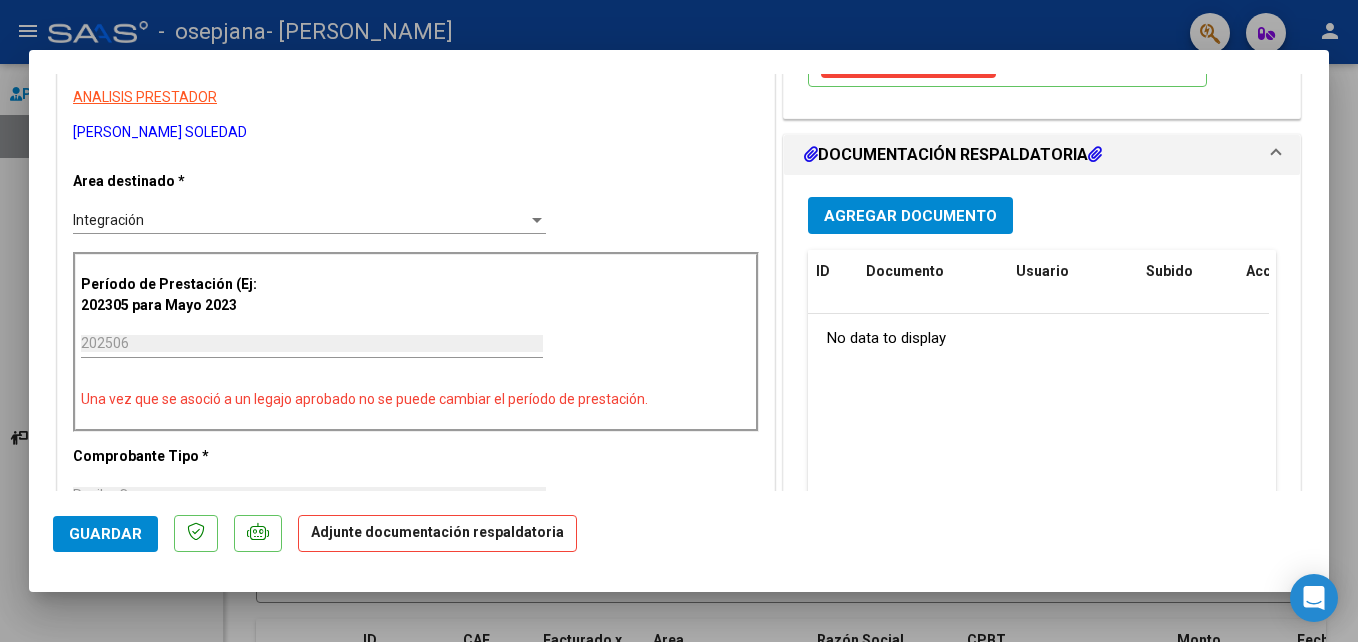 scroll, scrollTop: 400, scrollLeft: 0, axis: vertical 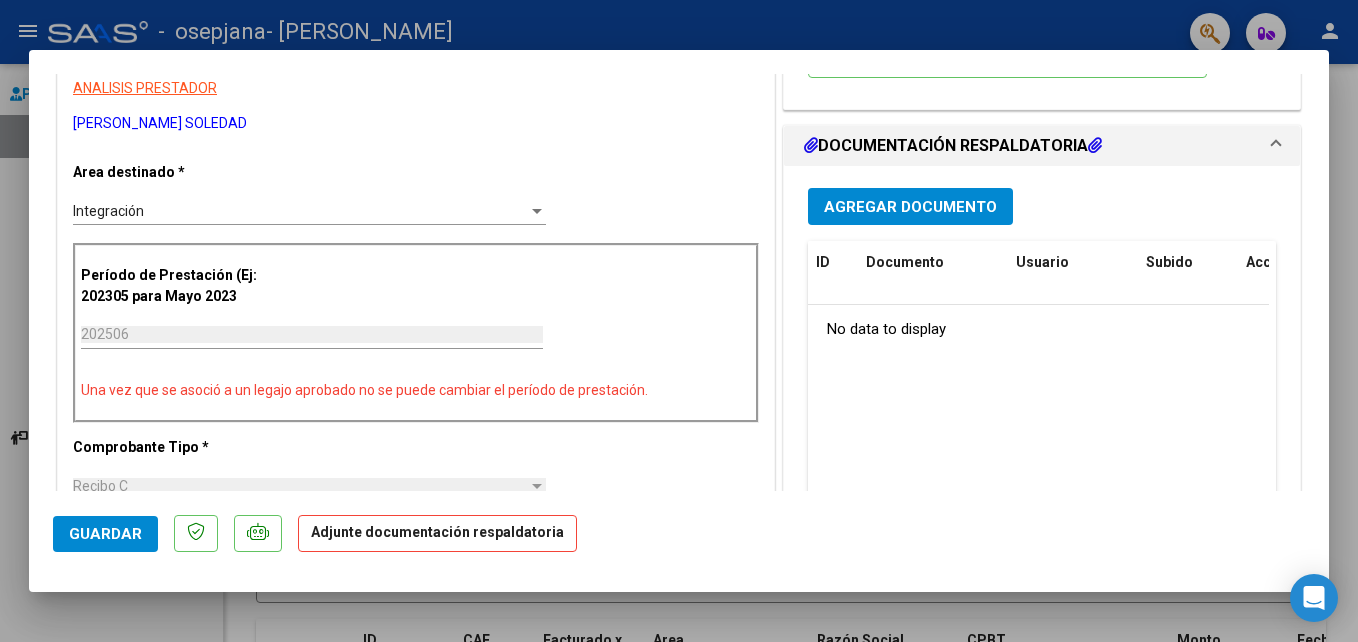 click on "Agregar Documento" at bounding box center [910, 207] 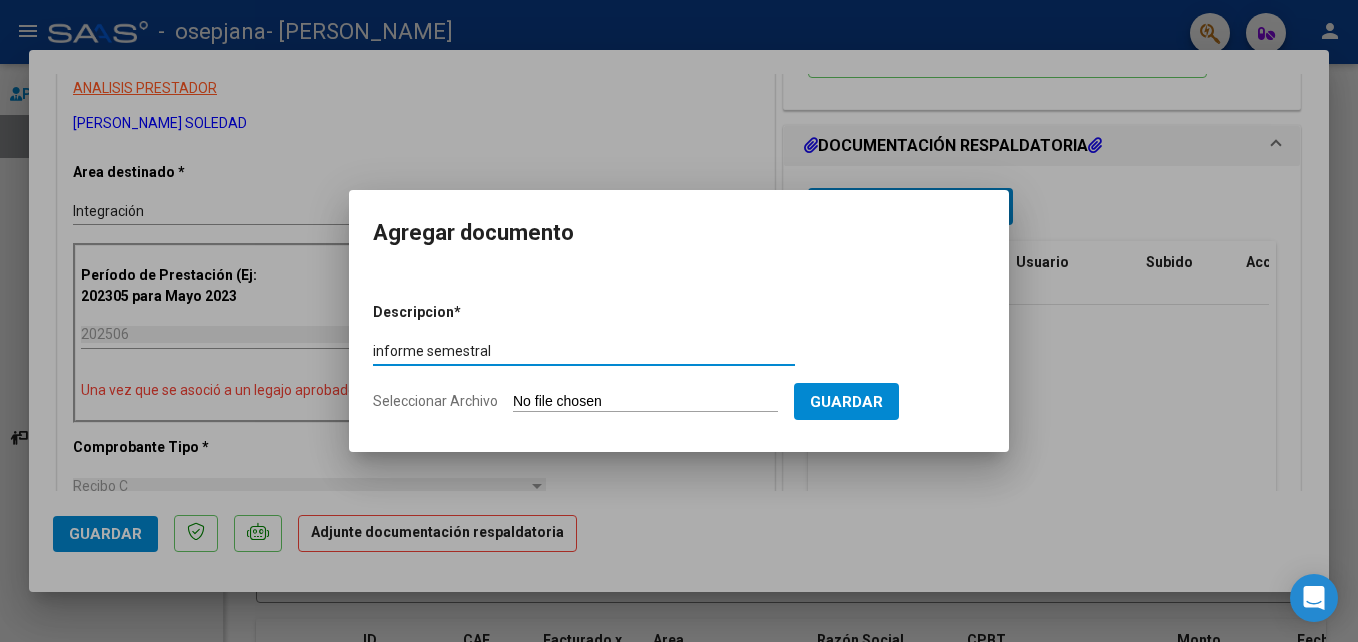 type on "informe semestral" 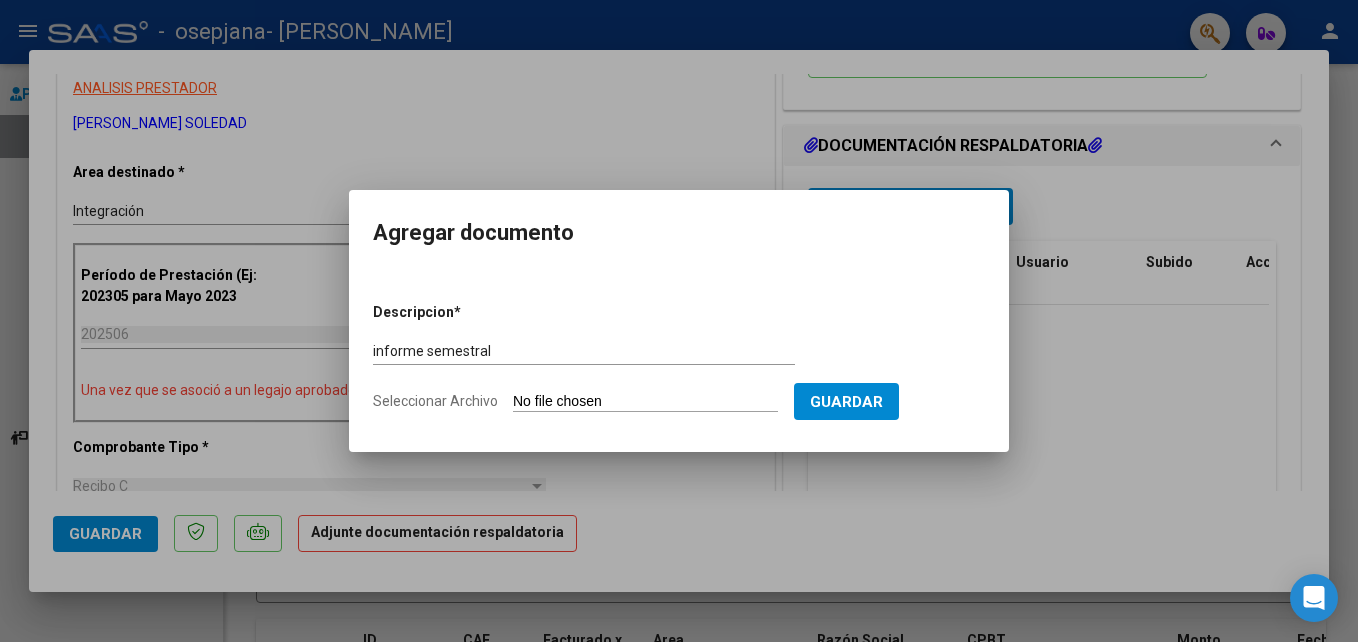 click on "Seleccionar Archivo" 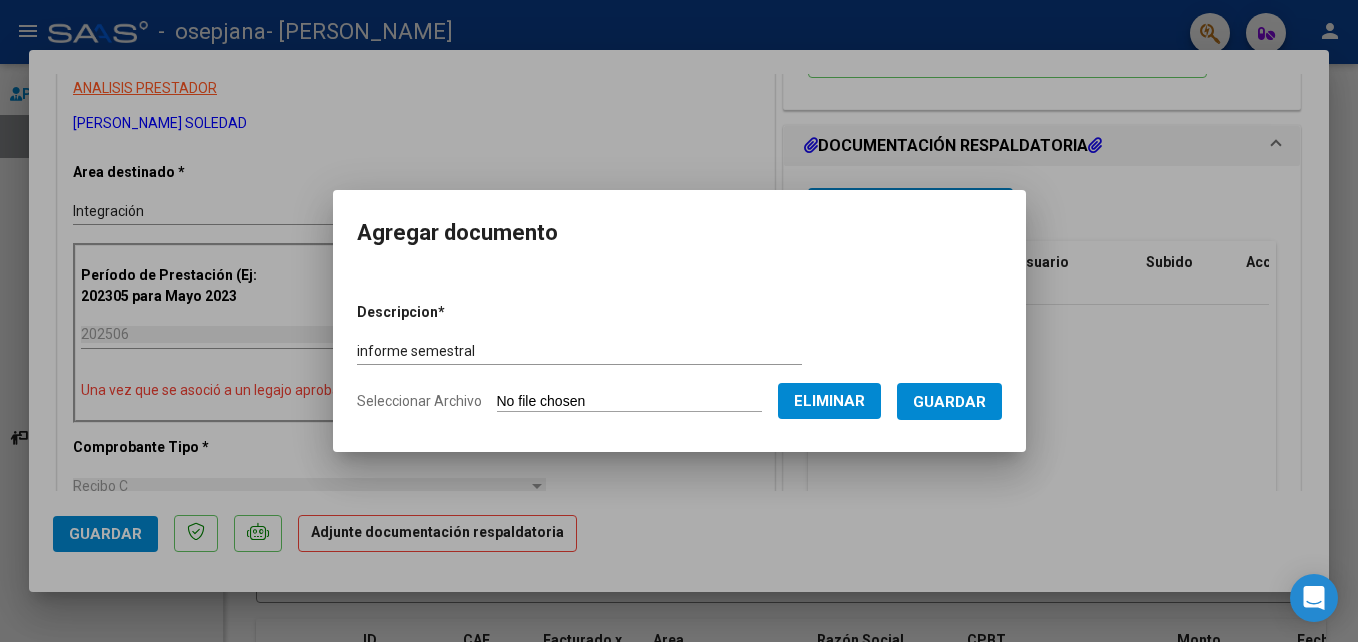 click on "Guardar" at bounding box center [949, 402] 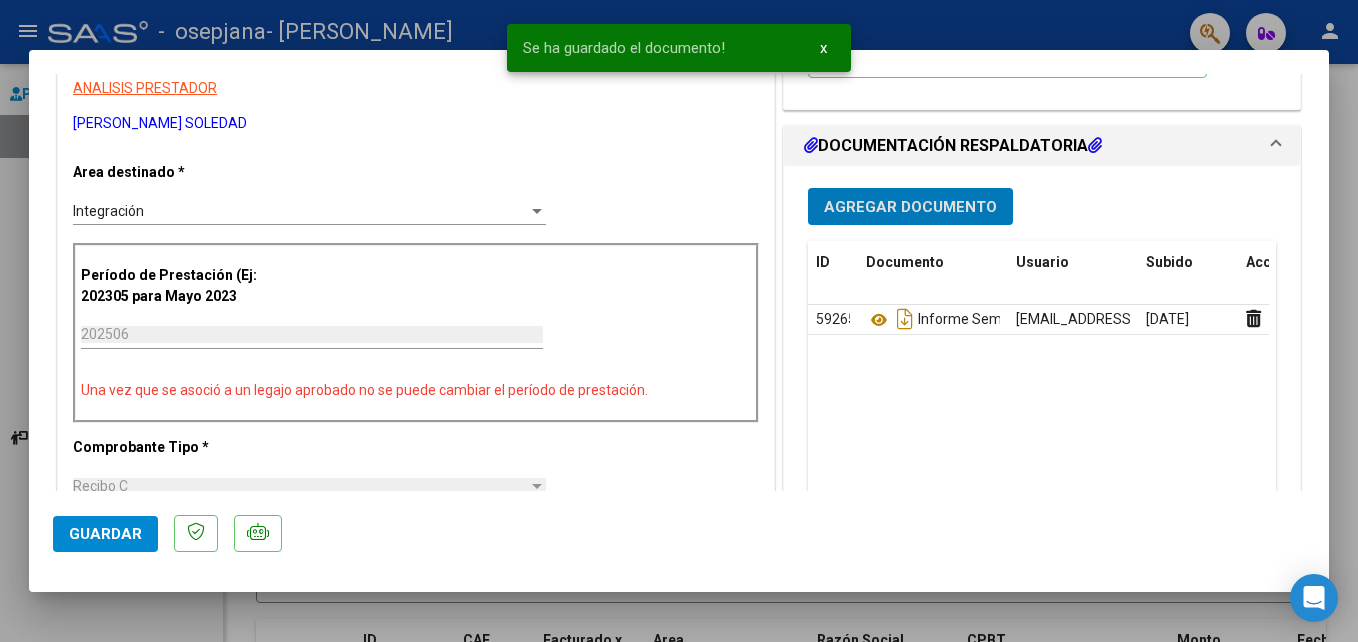 click on "Agregar Documento" at bounding box center [910, 207] 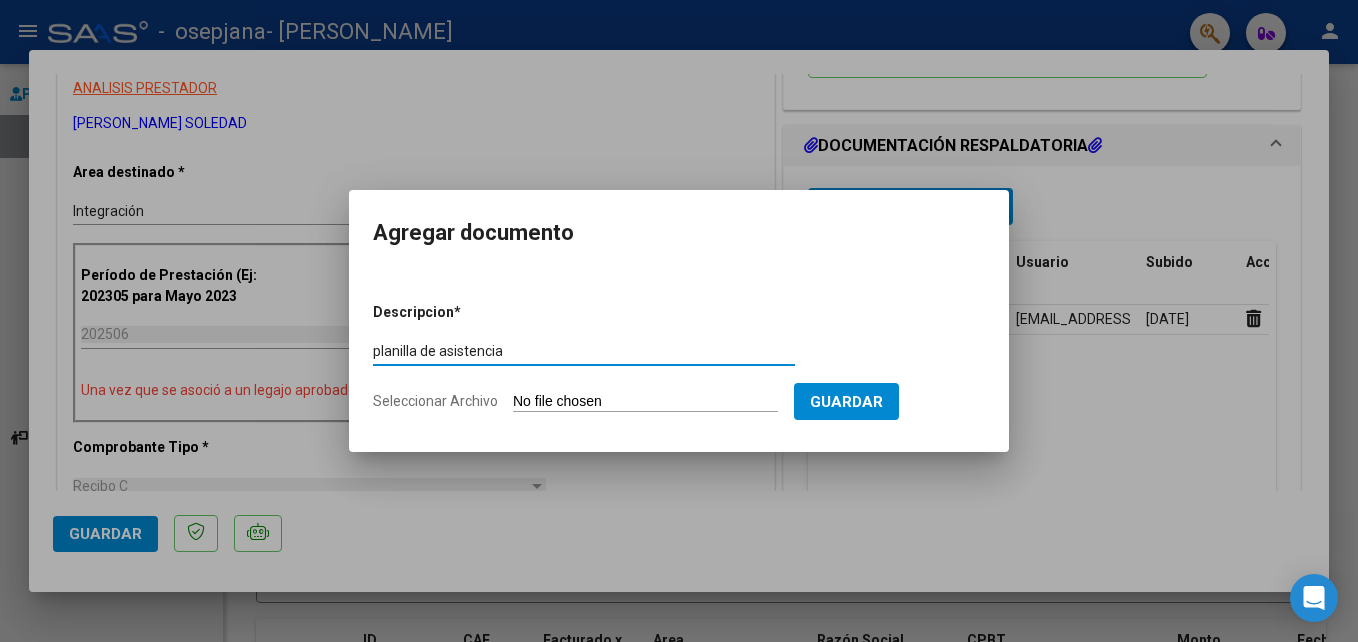 type on "planilla de asistencia" 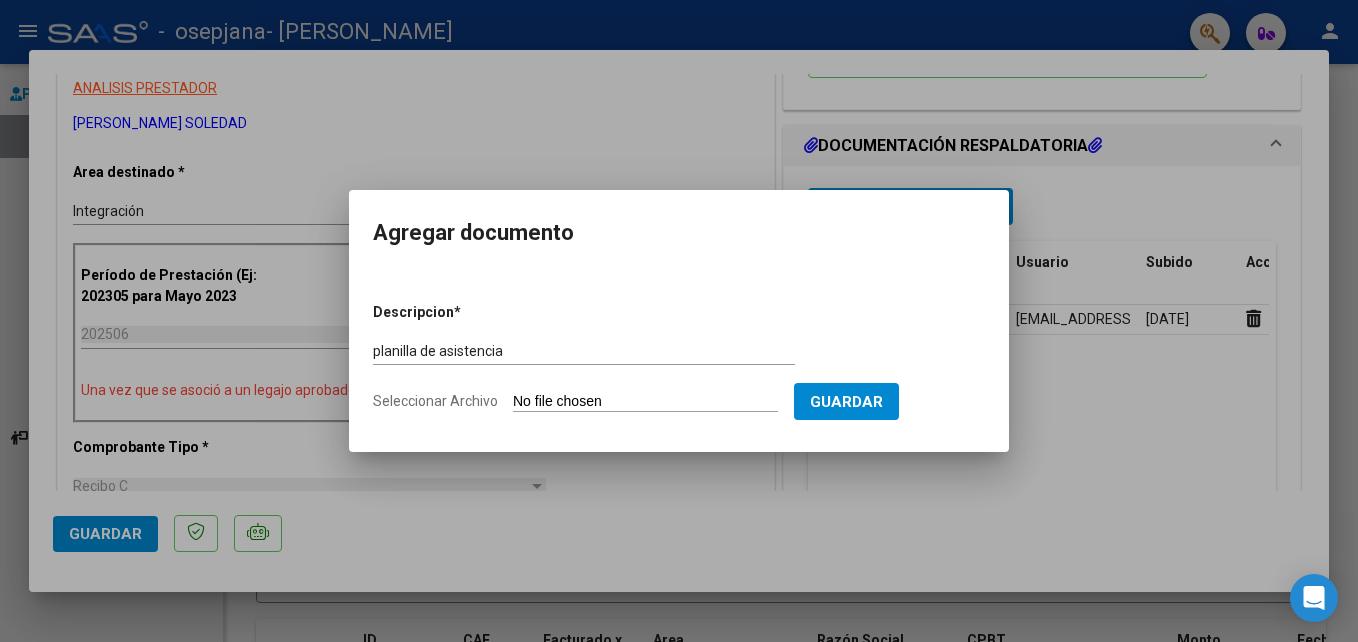 type on "C:\fakepath\Escaneado_20250708-1315.pdf" 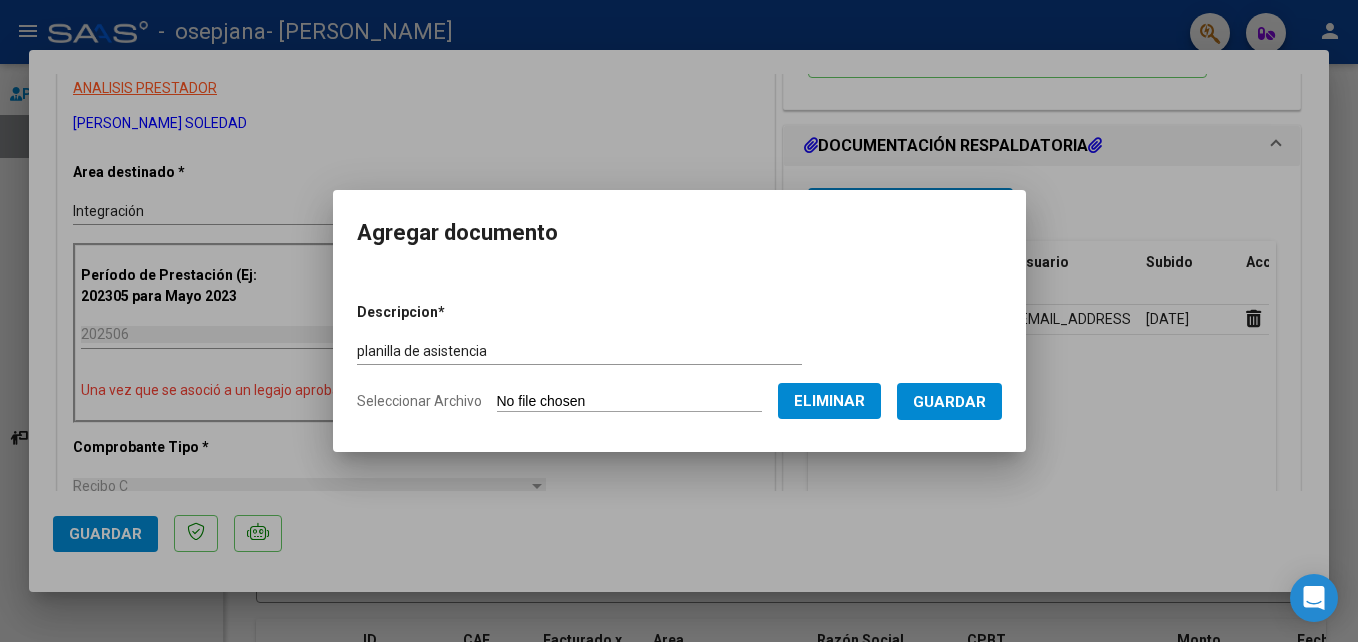 click on "Guardar" at bounding box center [949, 402] 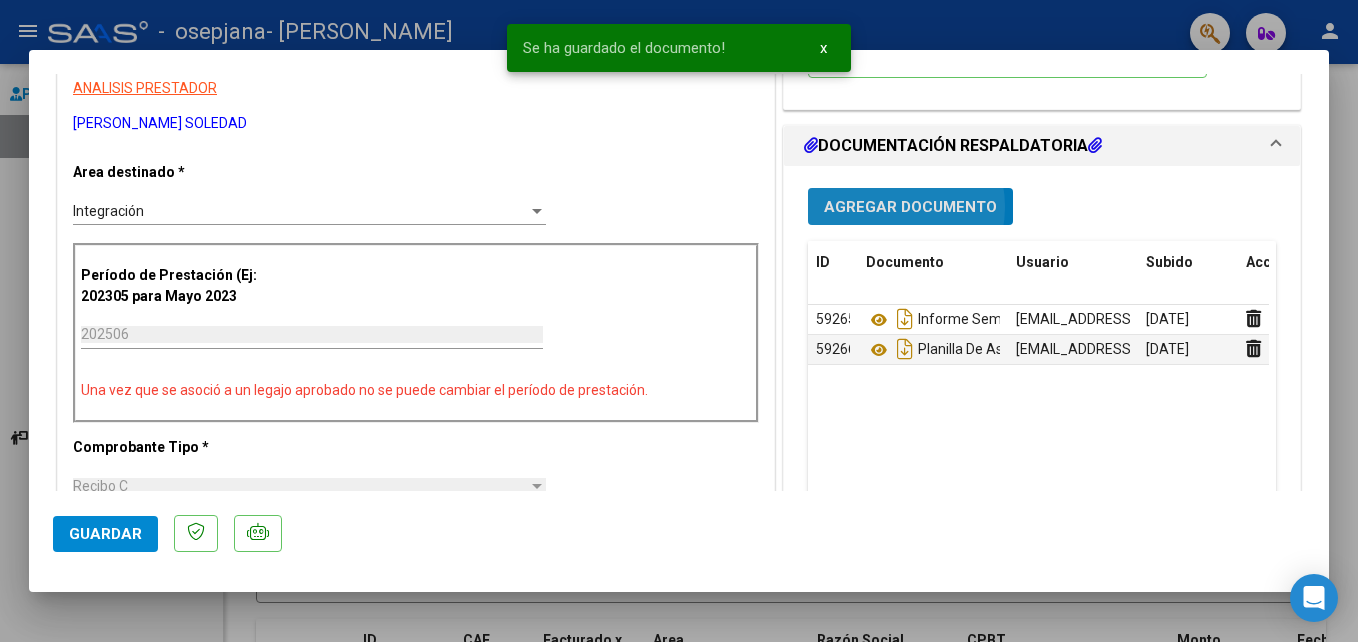 click on "Agregar Documento" at bounding box center (910, 207) 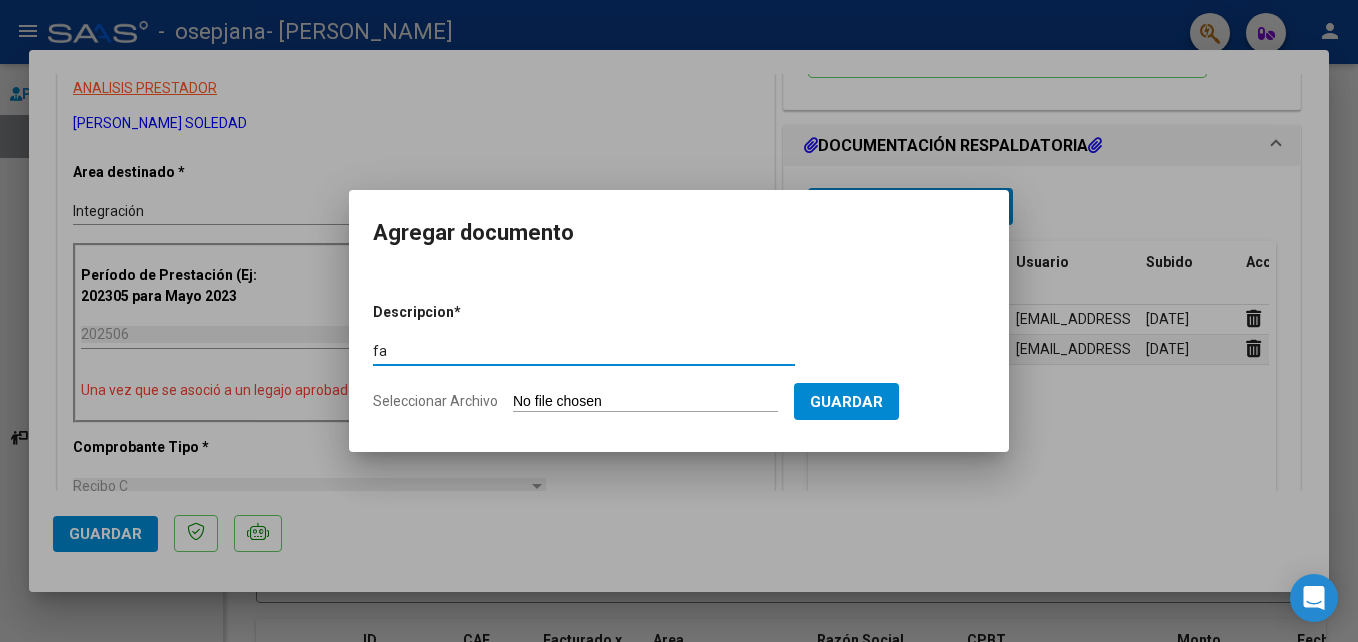 type on "f" 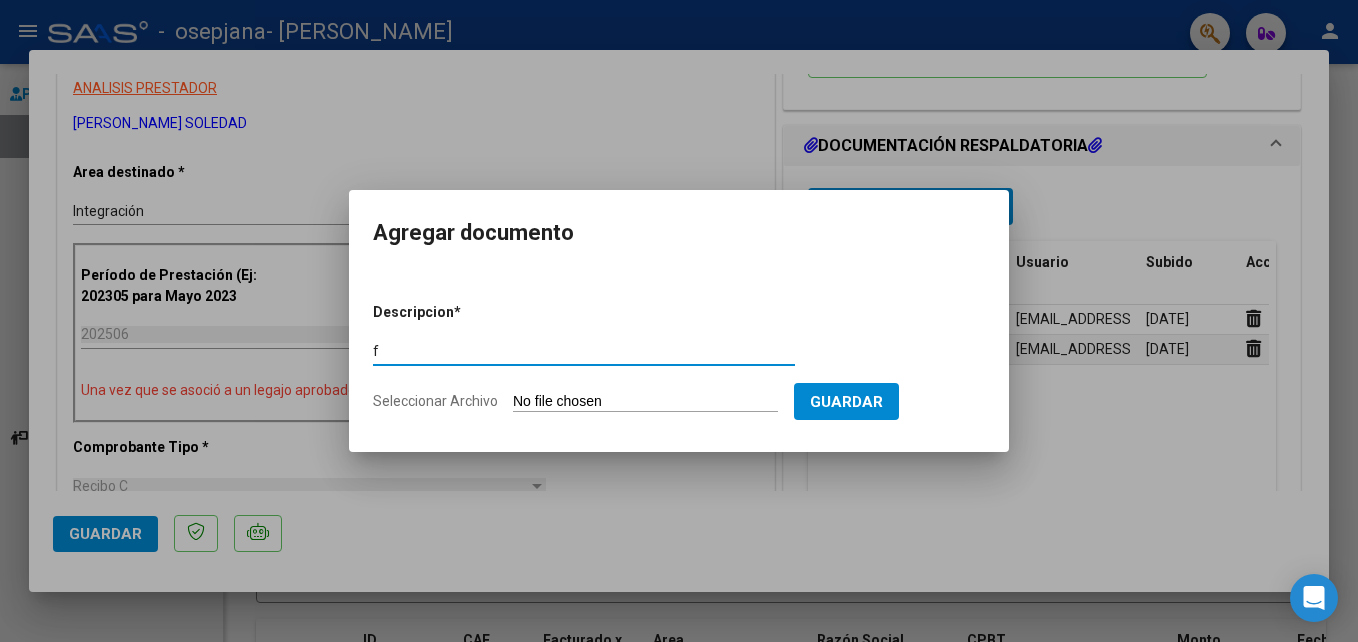 type 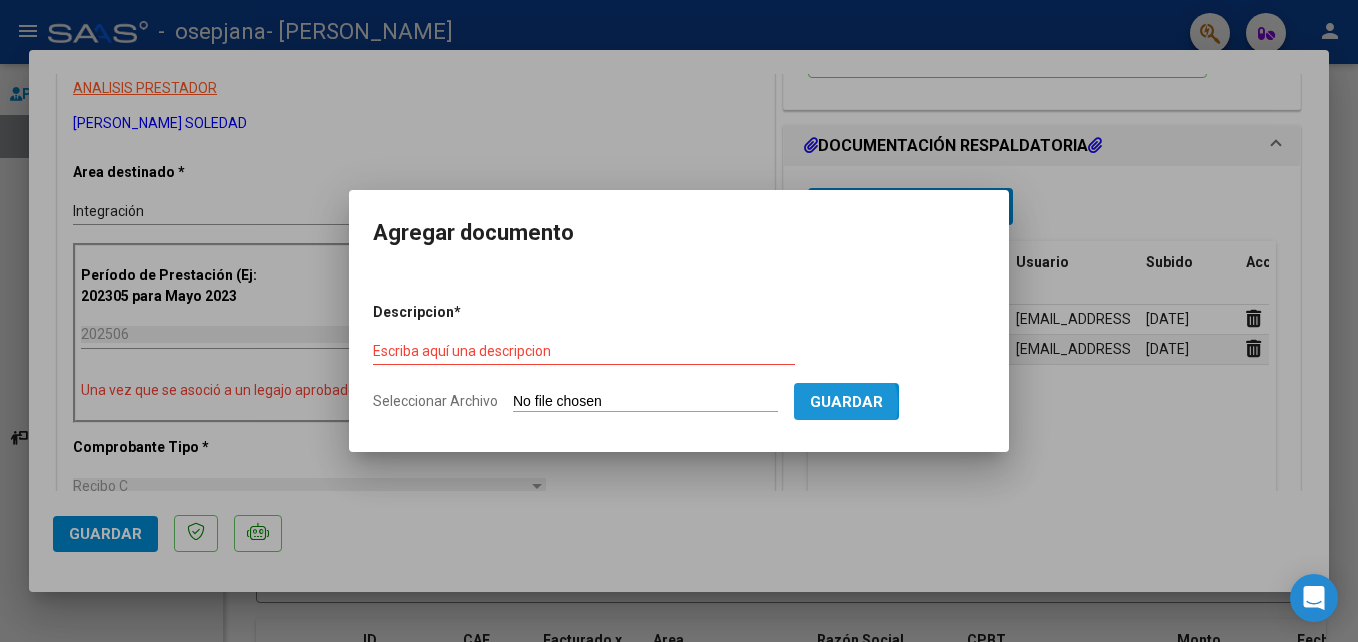 click on "Guardar" at bounding box center [846, 402] 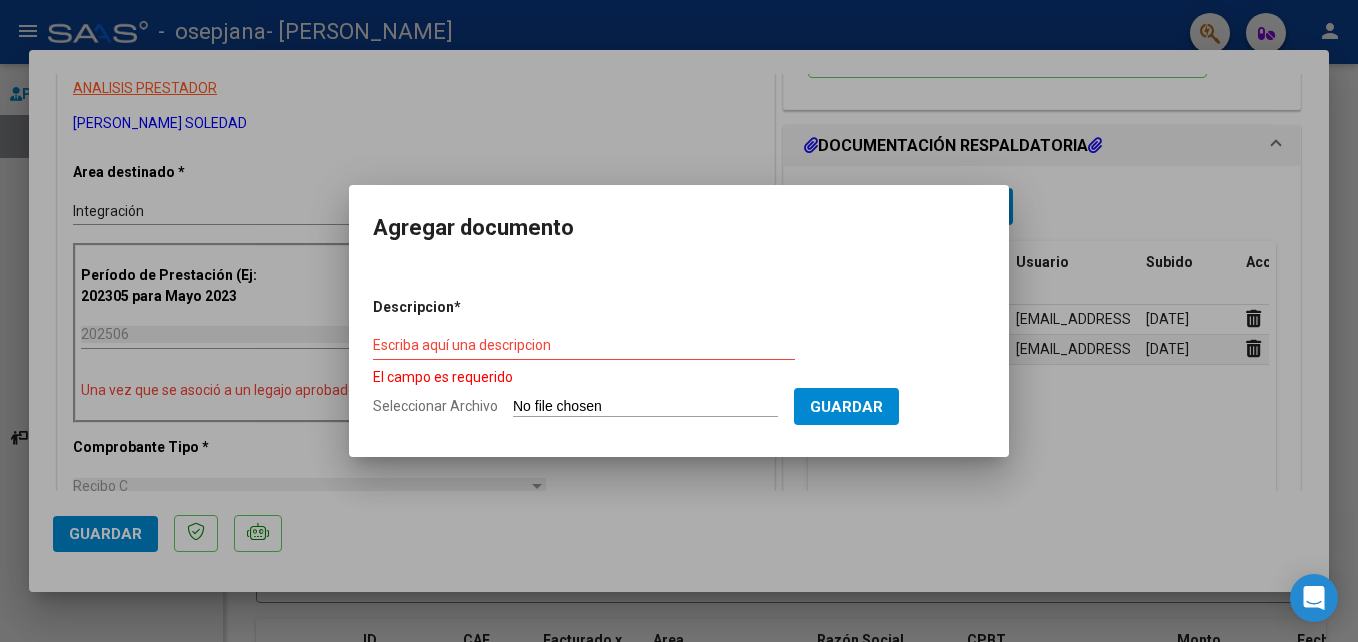 type 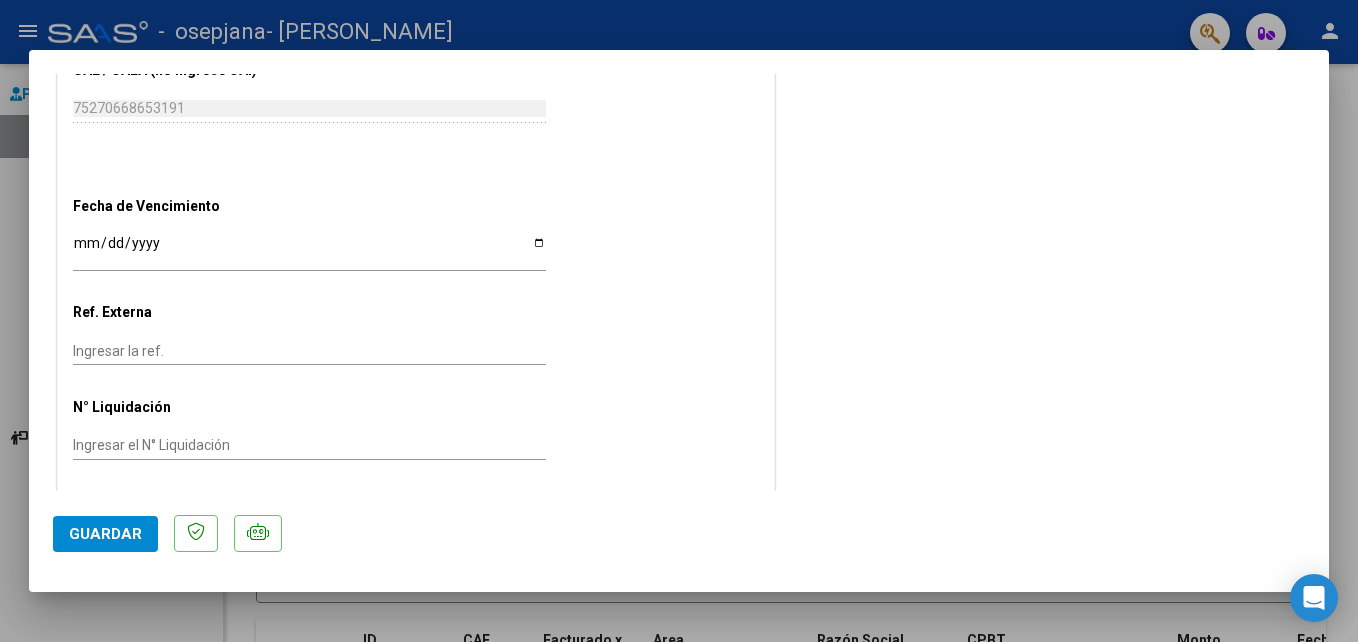 scroll, scrollTop: 1268, scrollLeft: 0, axis: vertical 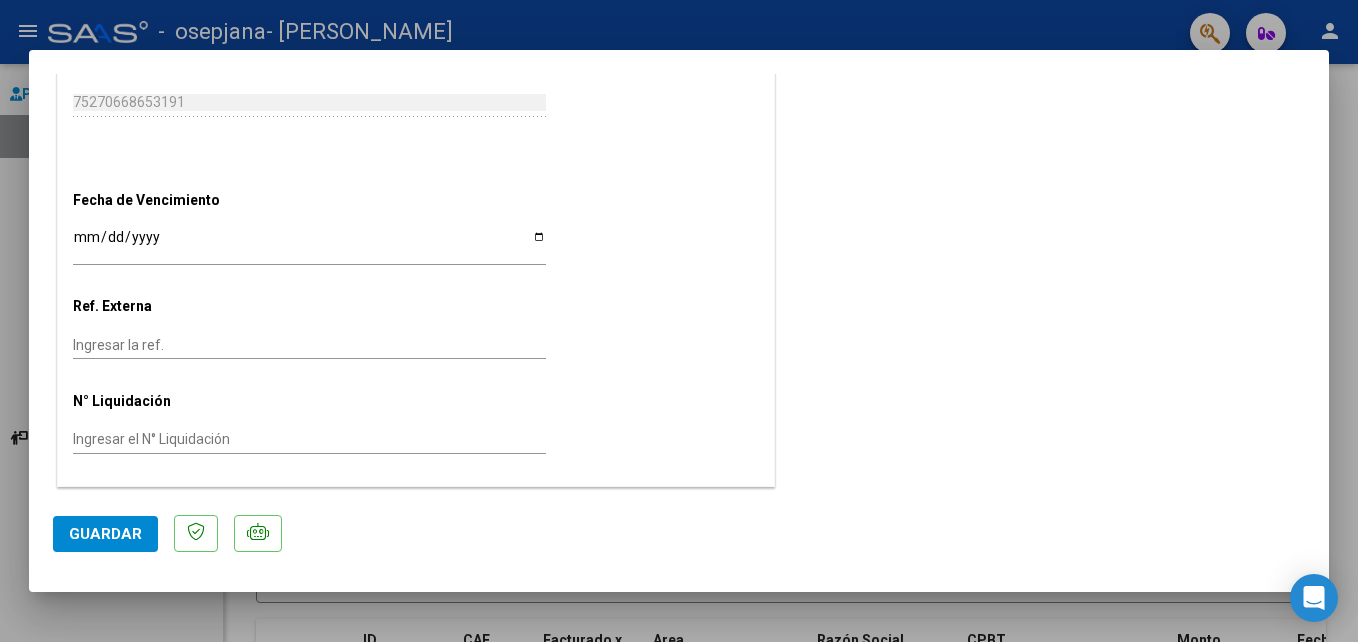 click on "Guardar" 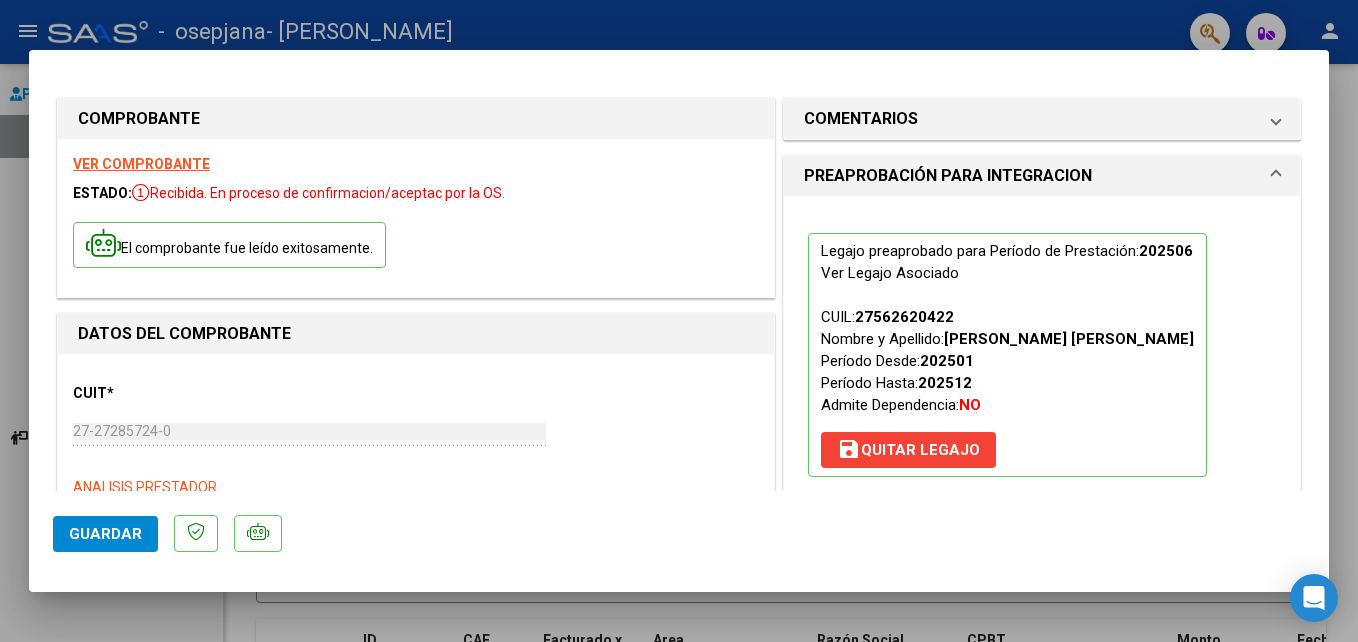 scroll, scrollTop: 0, scrollLeft: 0, axis: both 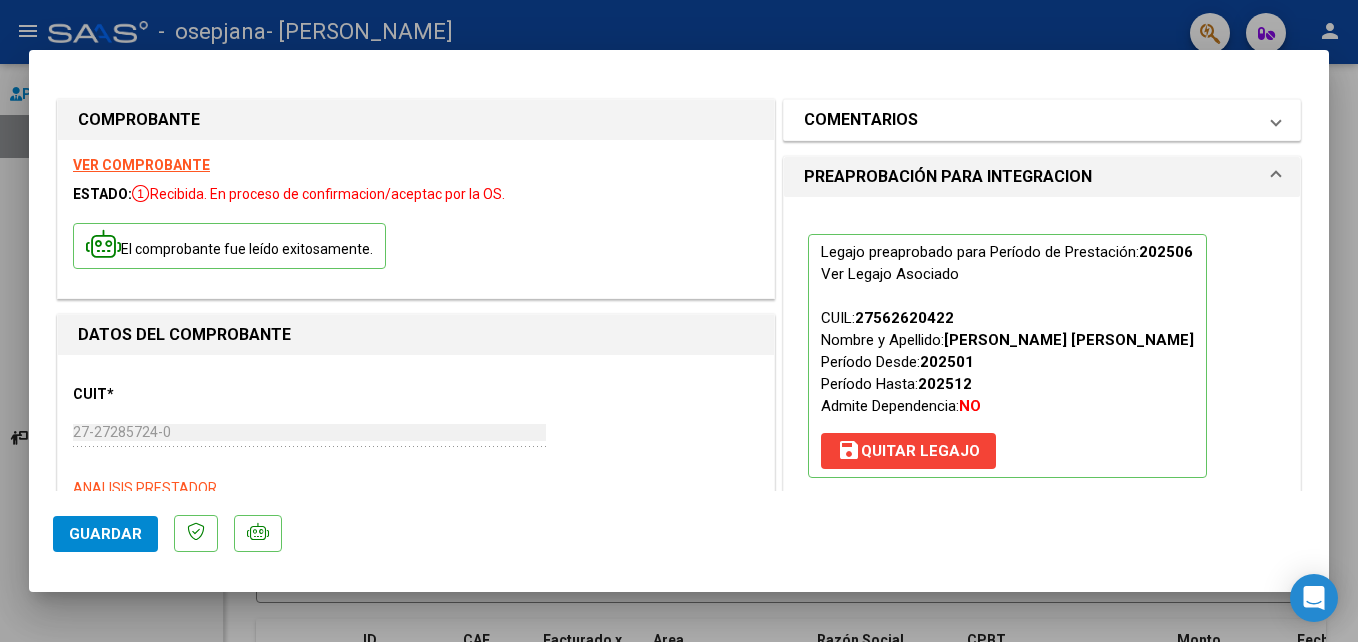 click on "COMENTARIOS" at bounding box center (1030, 120) 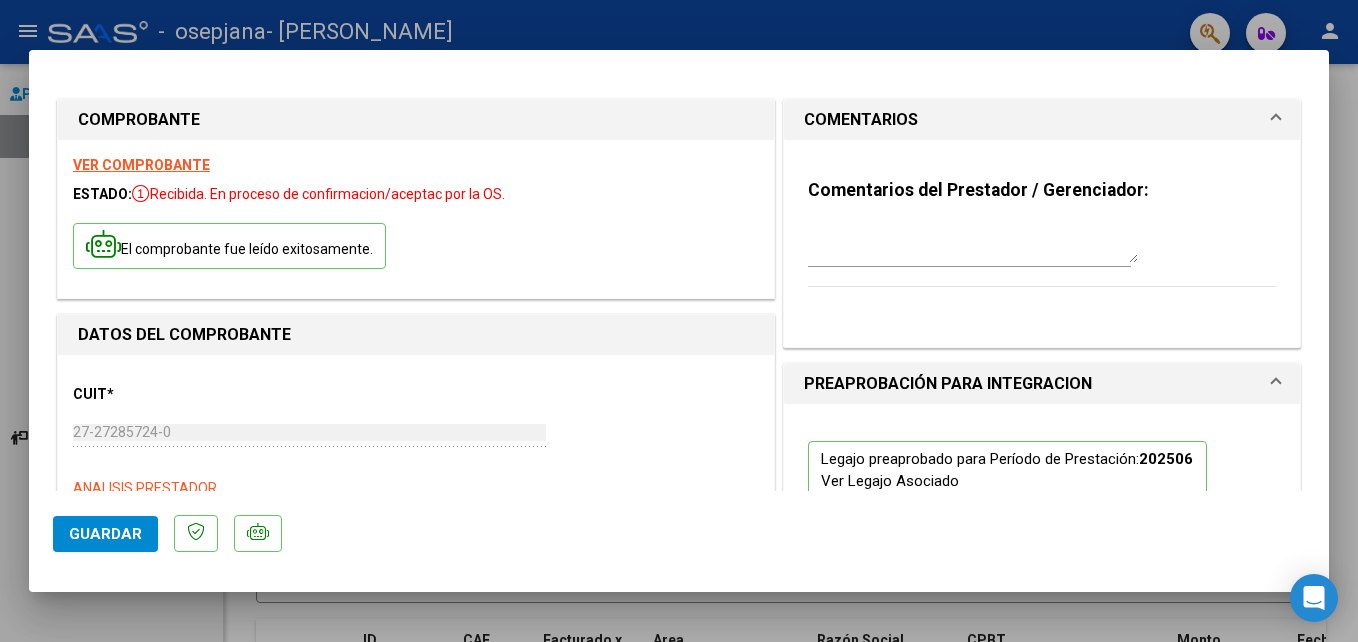 click at bounding box center [1276, 120] 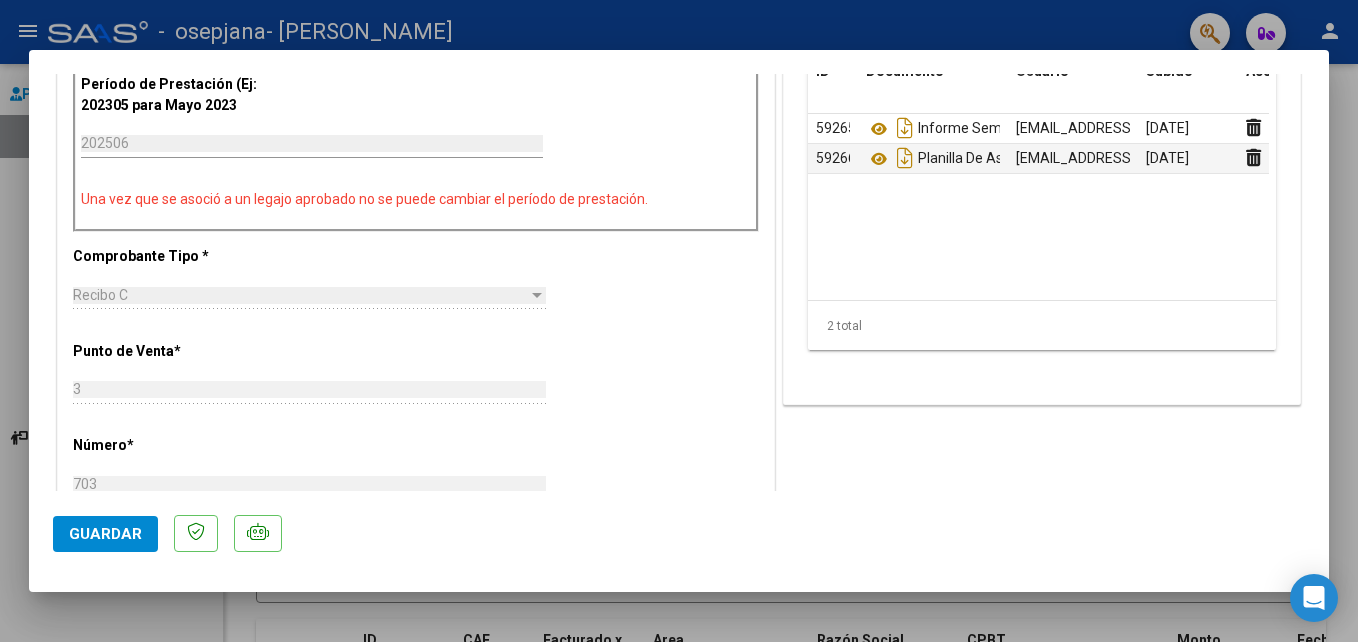 scroll, scrollTop: 1268, scrollLeft: 0, axis: vertical 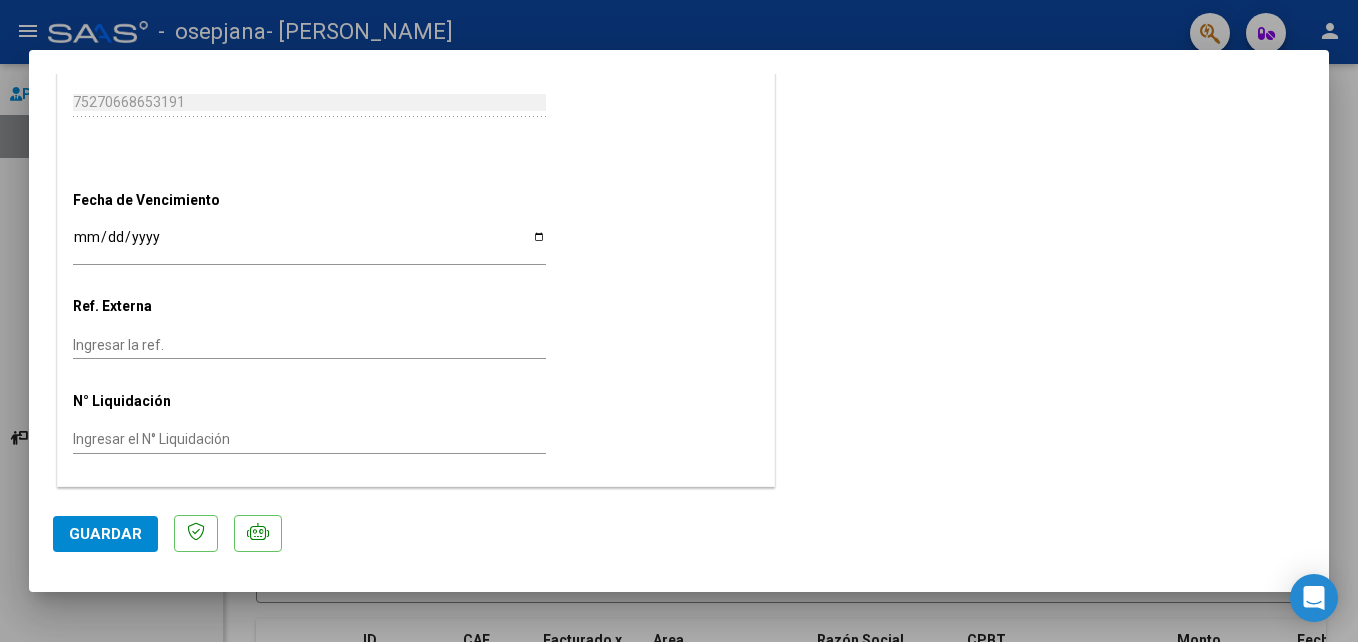 click on "Guardar" 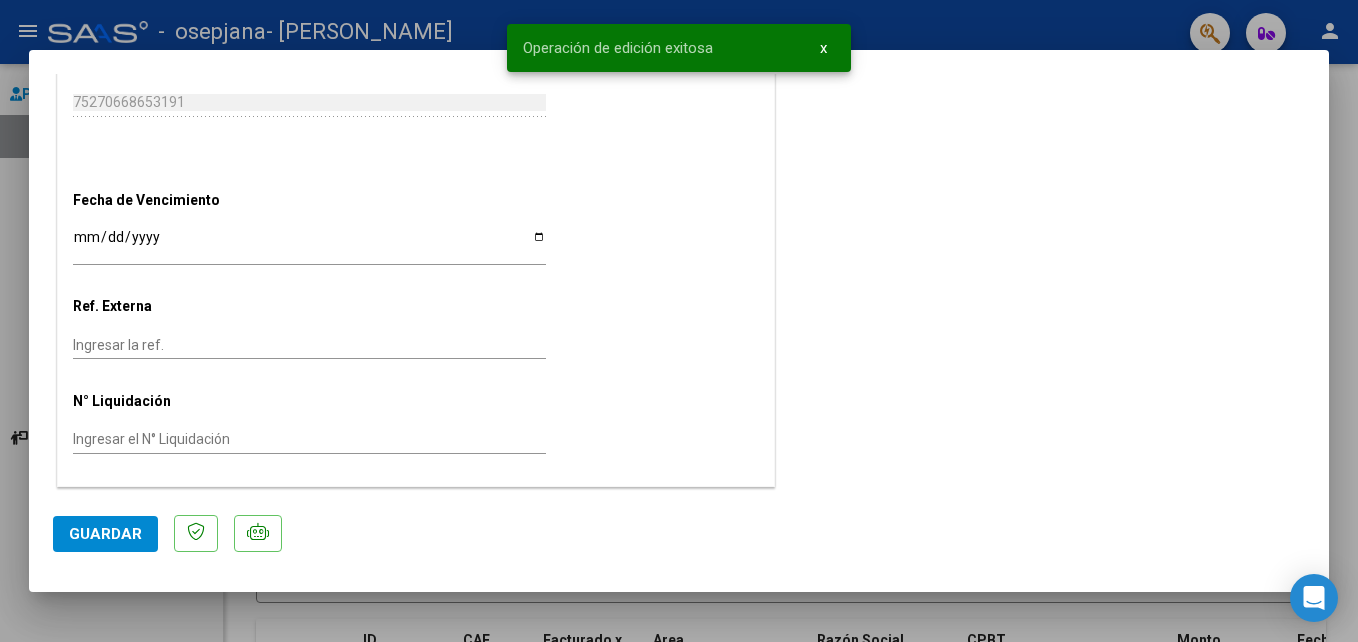click at bounding box center [679, 321] 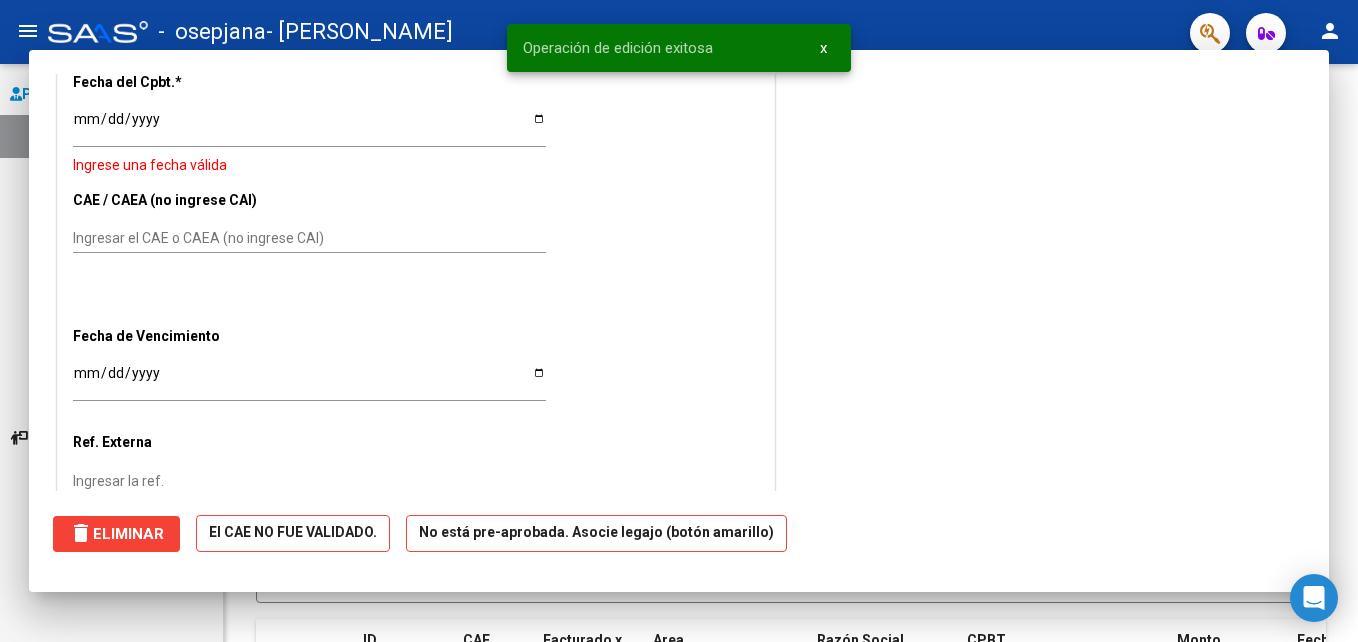 scroll, scrollTop: 0, scrollLeft: 0, axis: both 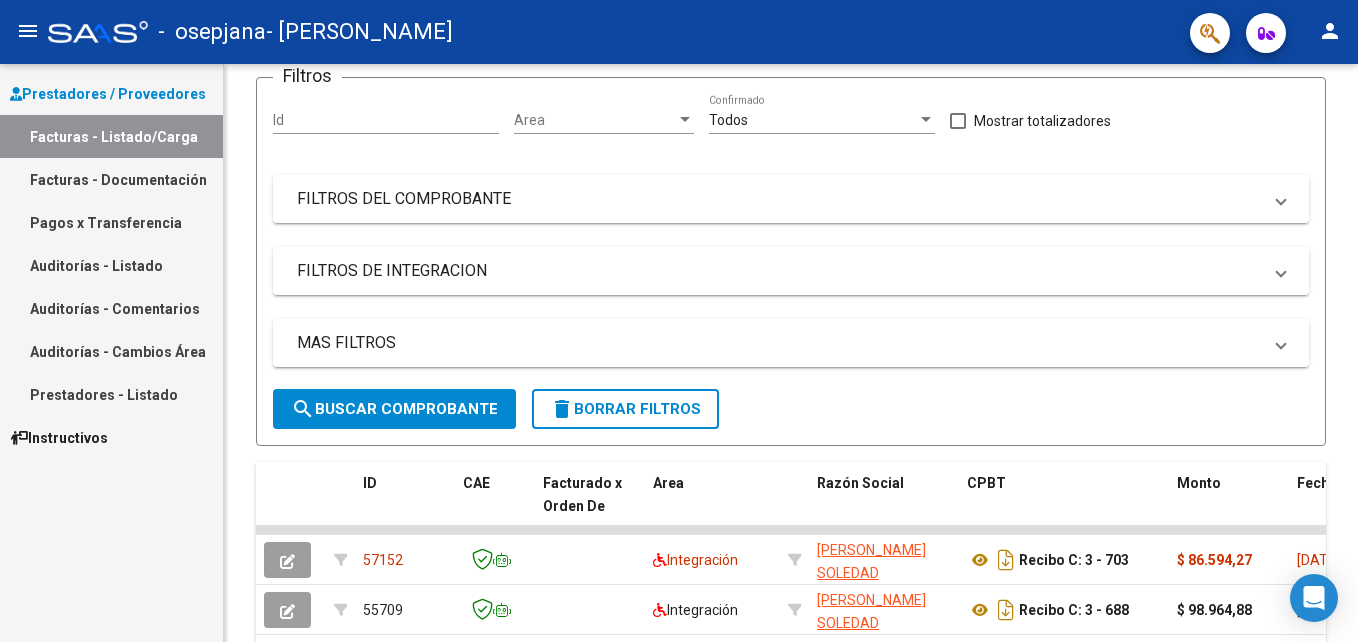 drag, startPoint x: 1353, startPoint y: 472, endPoint x: 1359, endPoint y: 595, distance: 123.146255 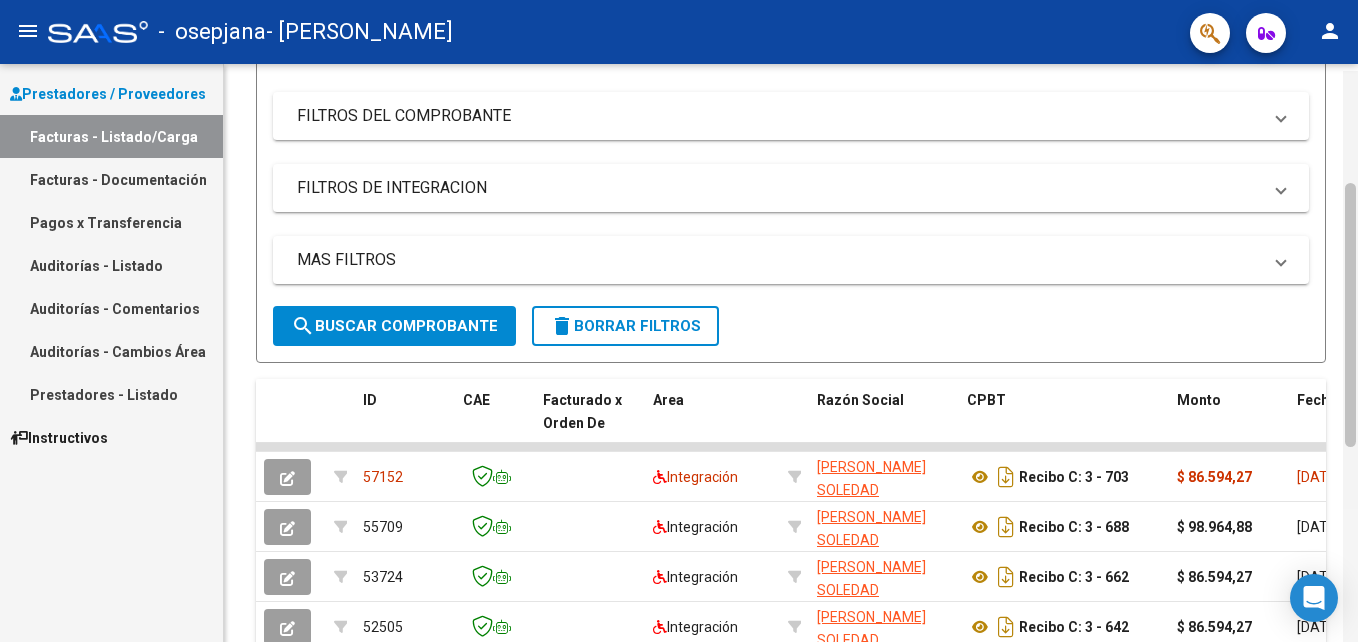 scroll, scrollTop: 249, scrollLeft: 0, axis: vertical 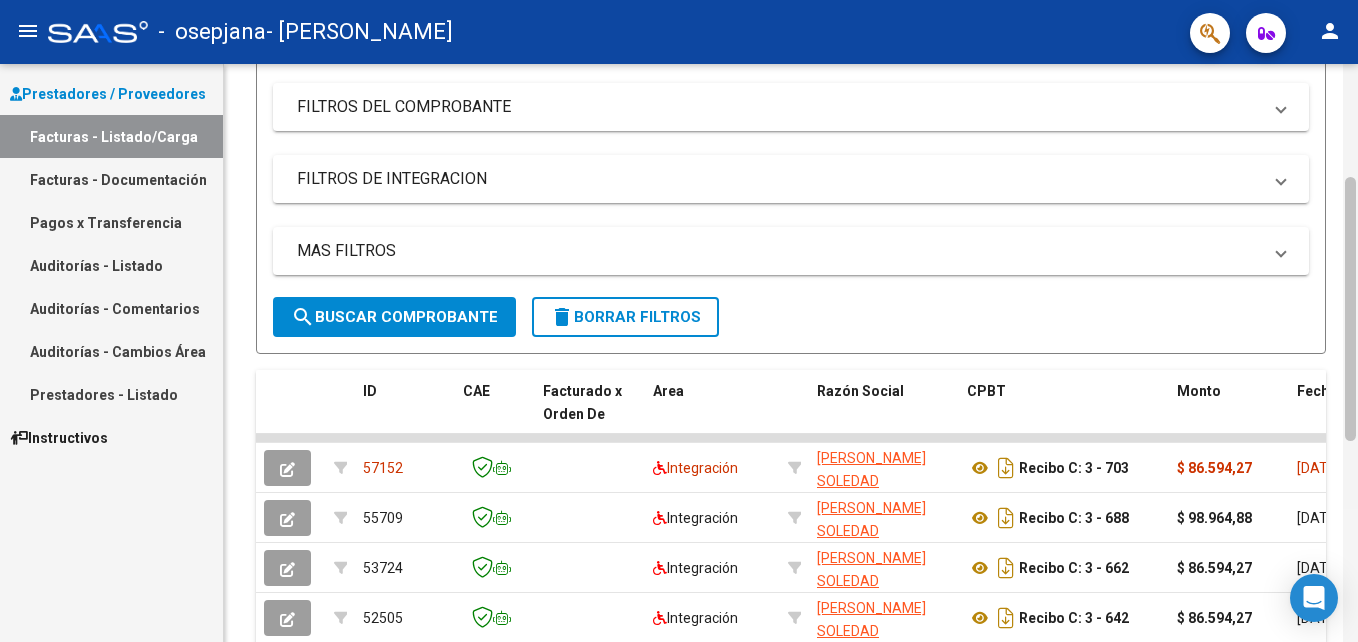 drag, startPoint x: 1349, startPoint y: 319, endPoint x: 1348, endPoint y: 361, distance: 42.0119 